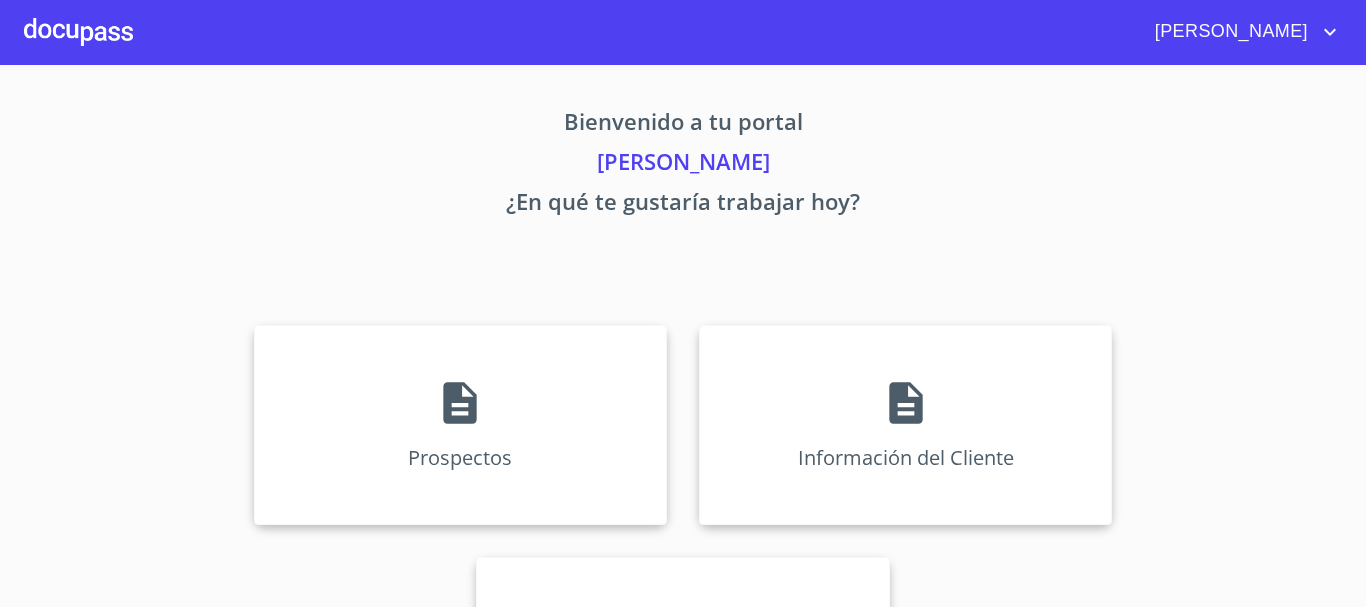 scroll, scrollTop: 0, scrollLeft: 0, axis: both 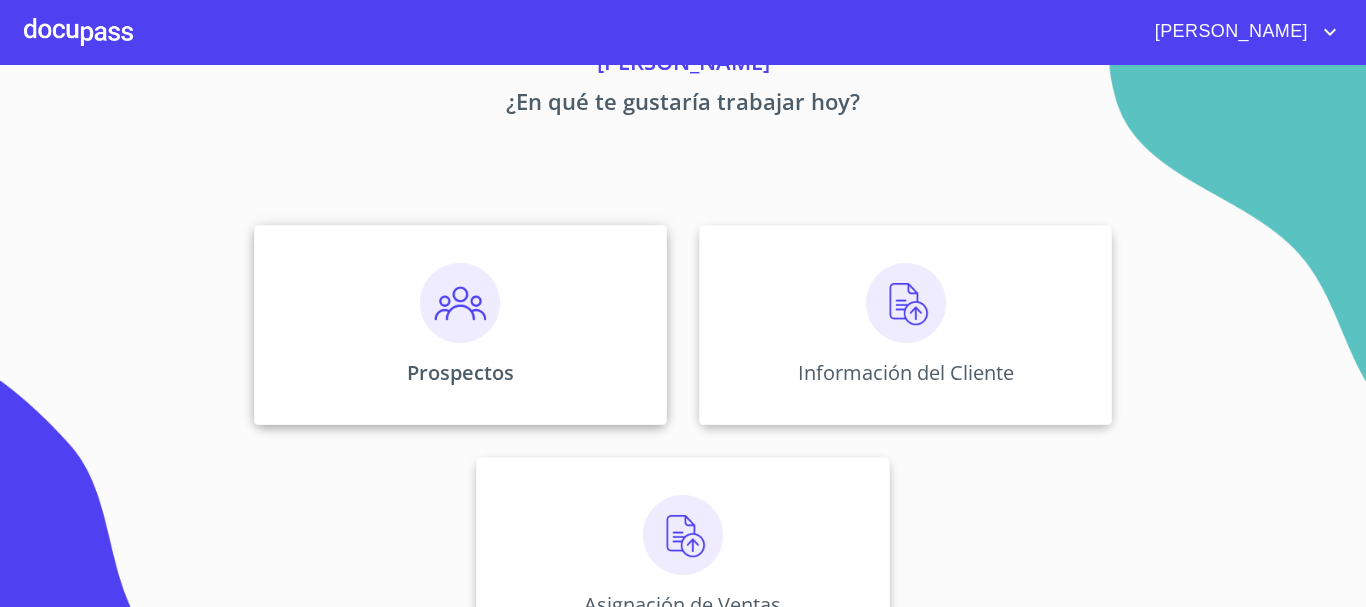 click at bounding box center [460, 303] 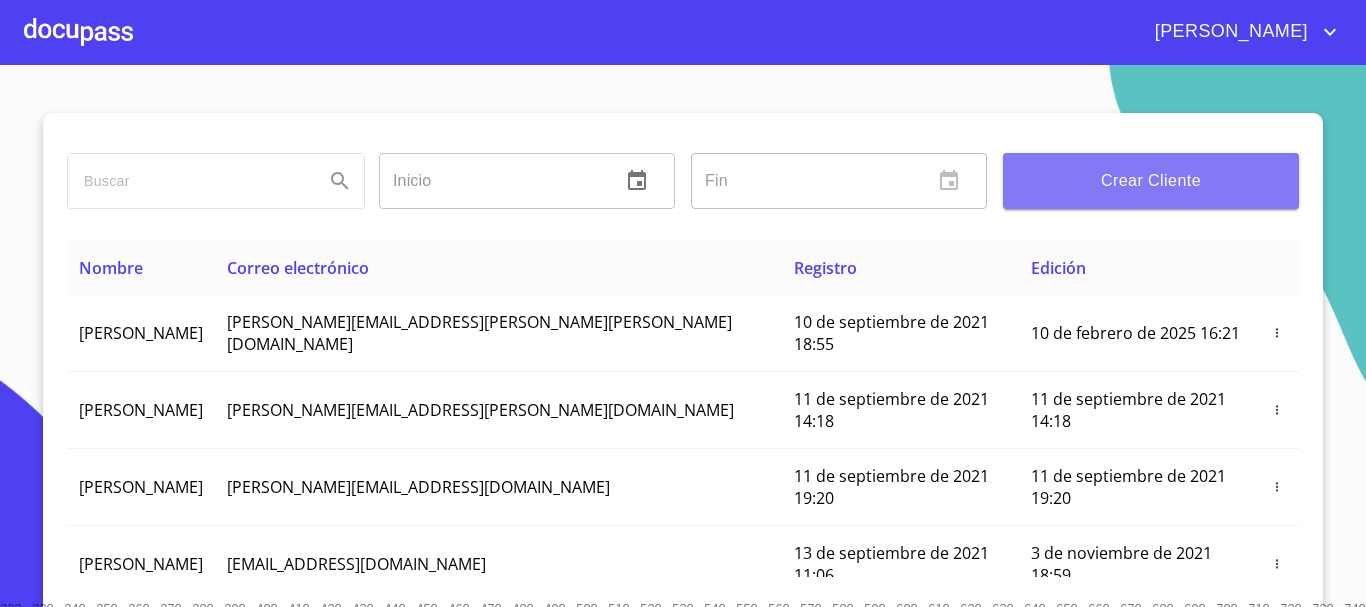click on "Crear Cliente" at bounding box center [1151, 181] 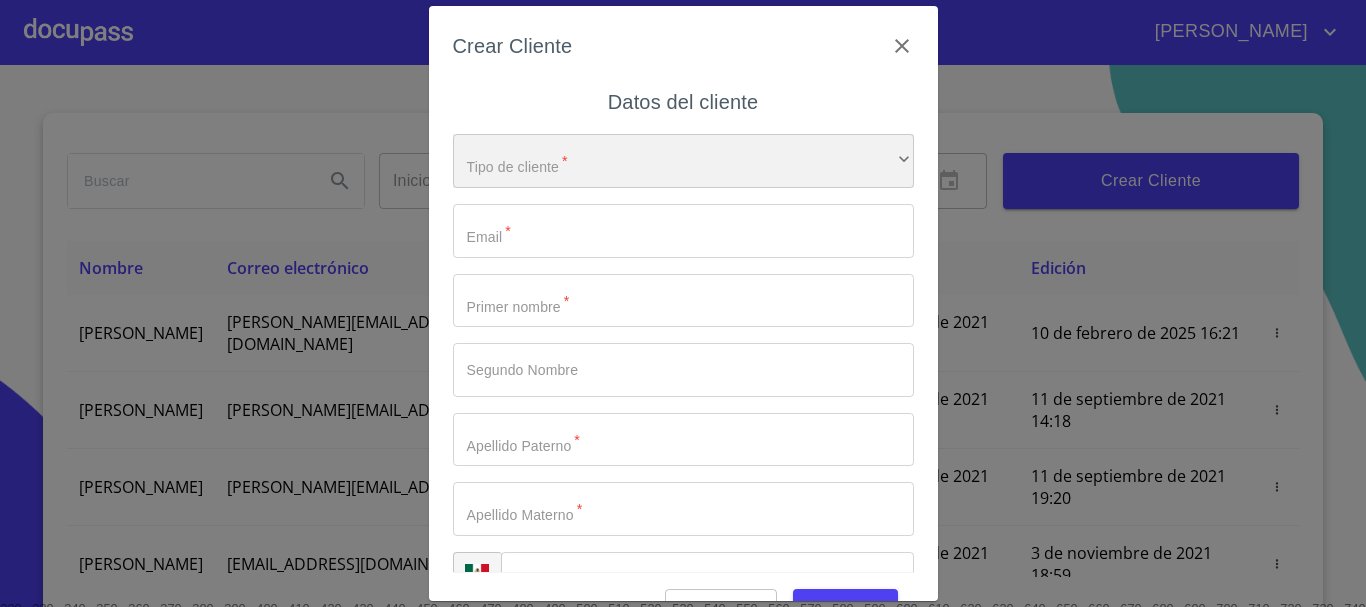 click on "​" at bounding box center [683, 161] 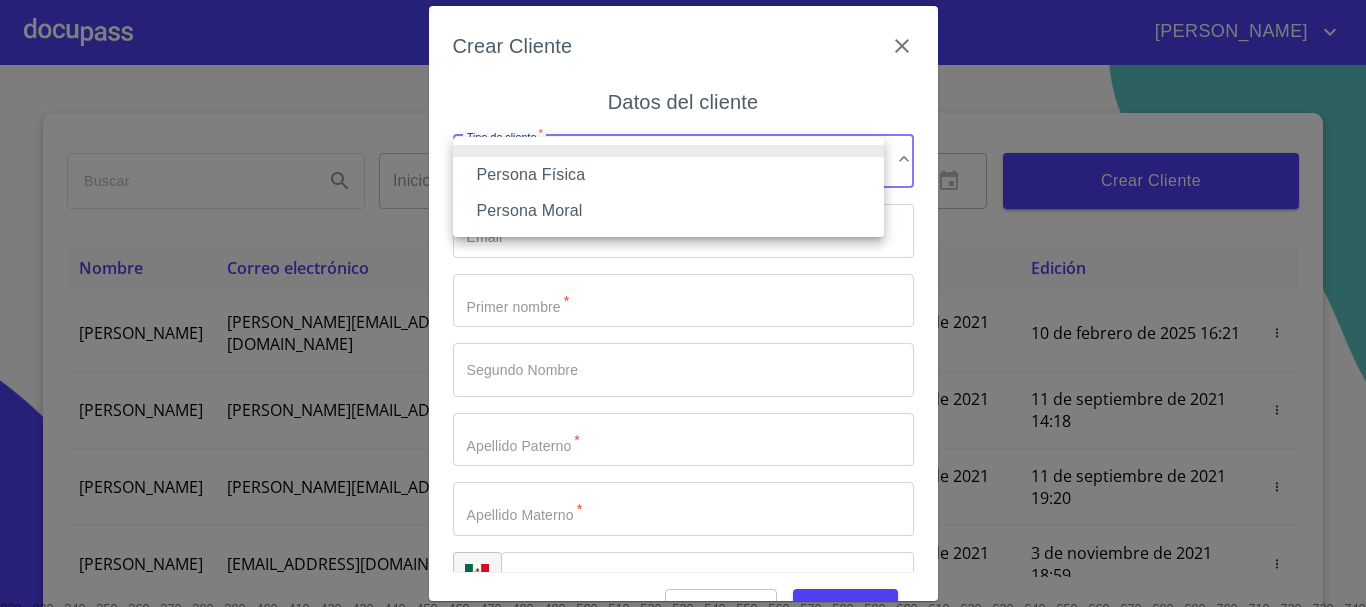 click on "Persona Física" at bounding box center (668, 175) 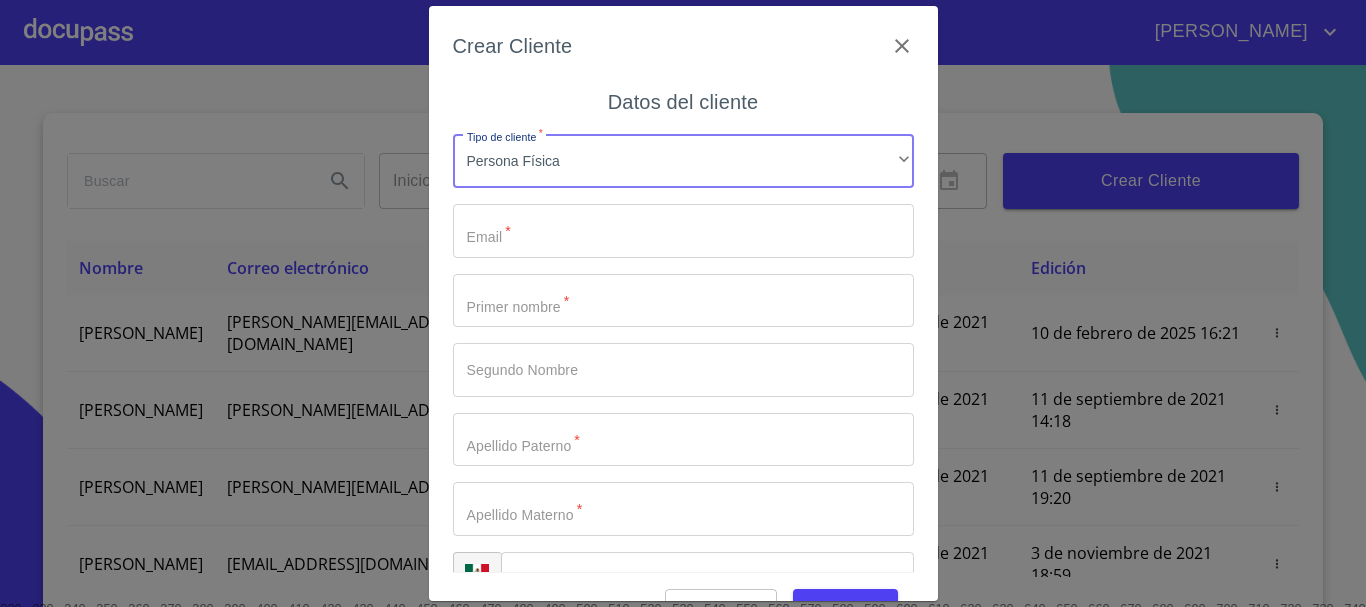 click on "Tipo de cliente   *" at bounding box center (683, 231) 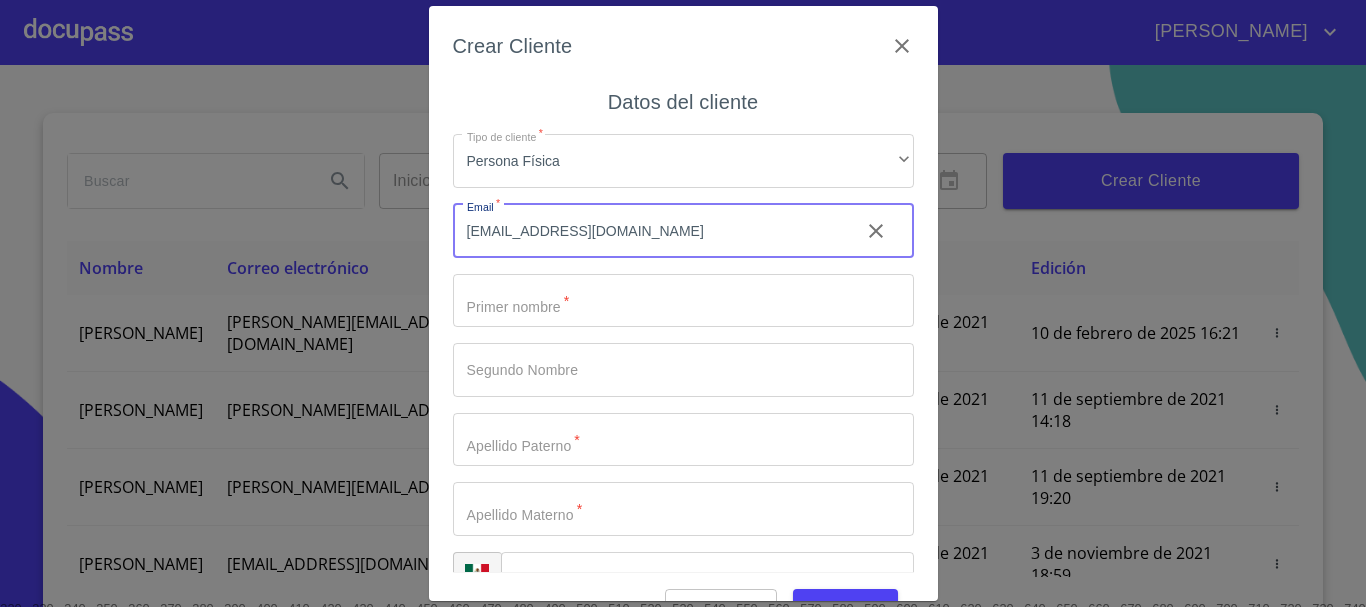 type on "[EMAIL_ADDRESS][DOMAIN_NAME]" 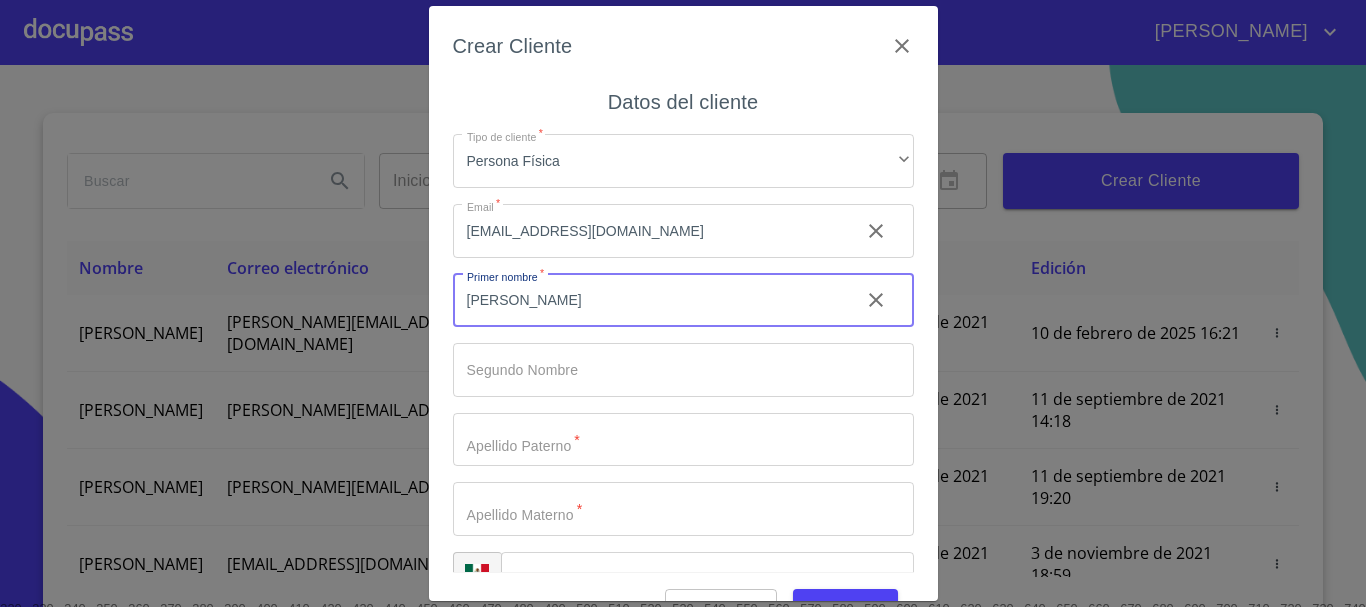 type on "[PERSON_NAME]" 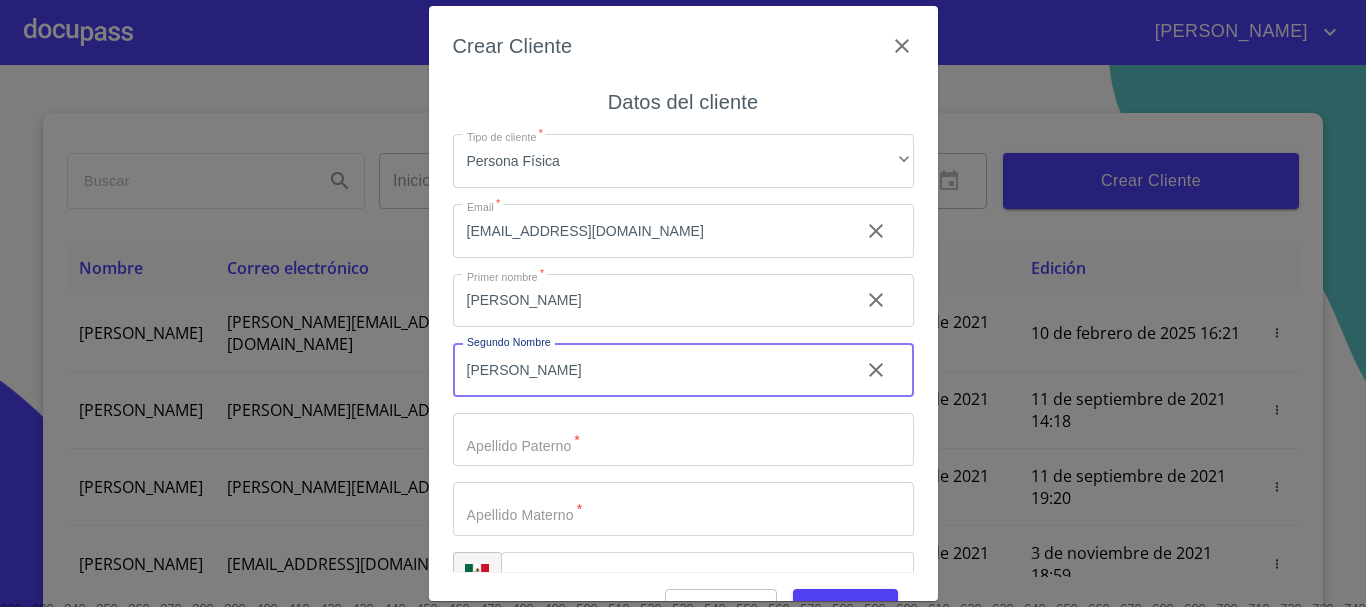 type on "[PERSON_NAME]" 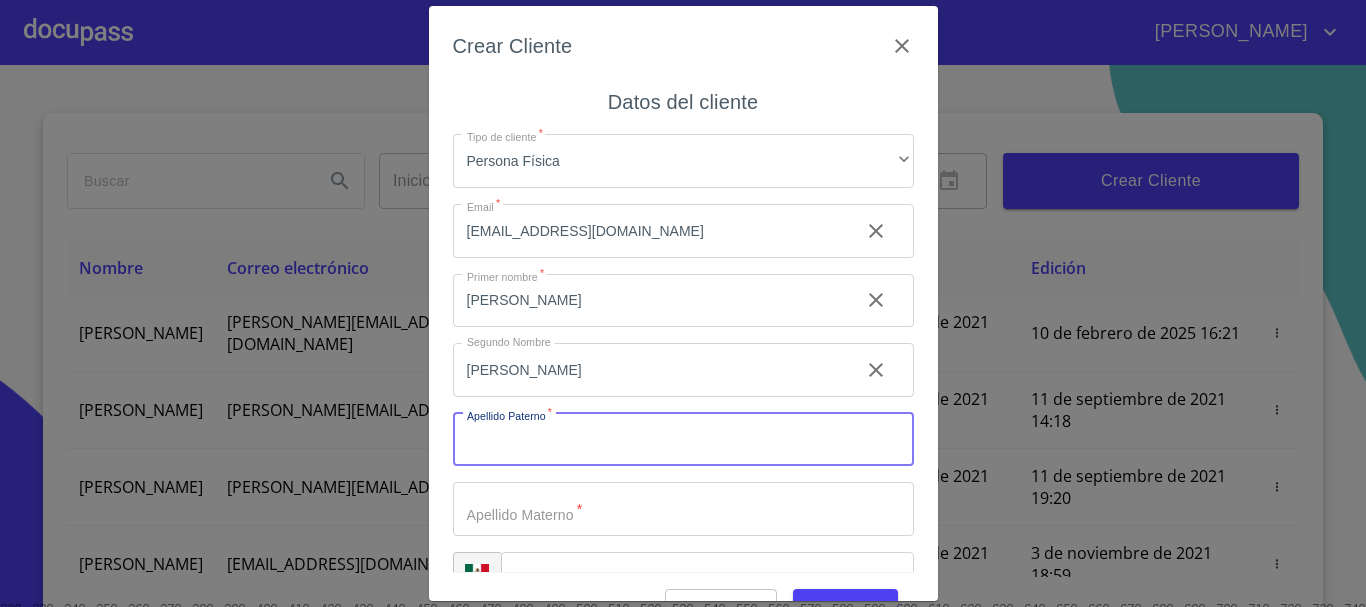 click on "Tipo de cliente   *" at bounding box center [683, 440] 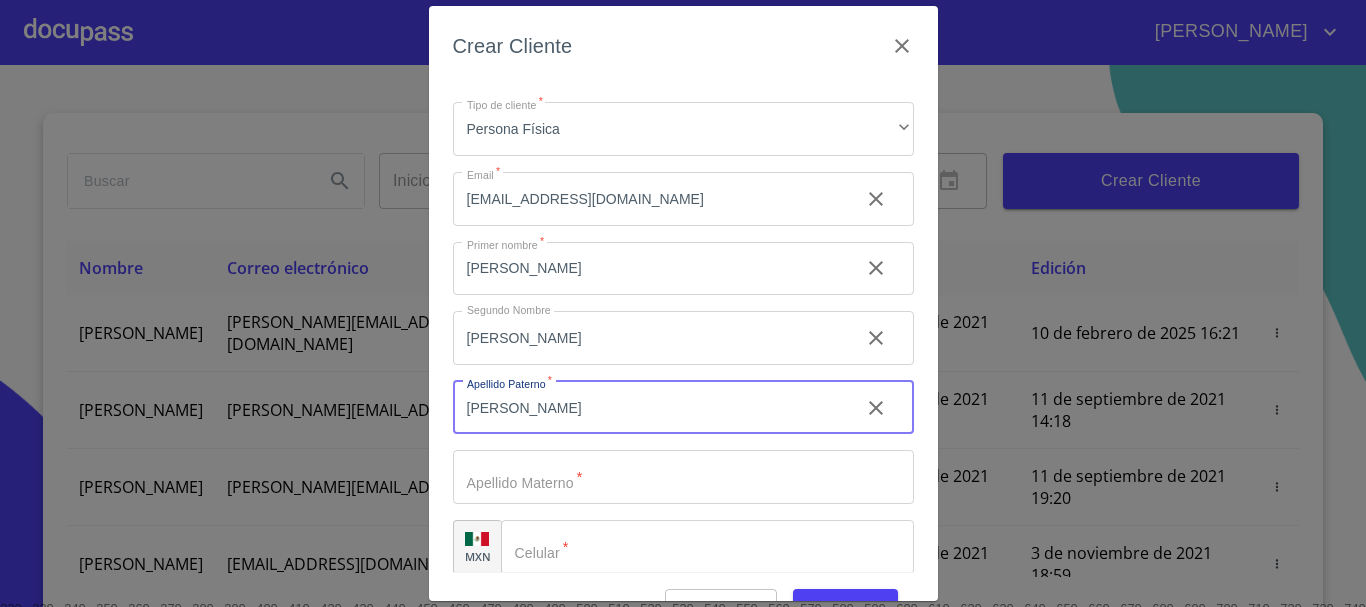 scroll, scrollTop: 50, scrollLeft: 0, axis: vertical 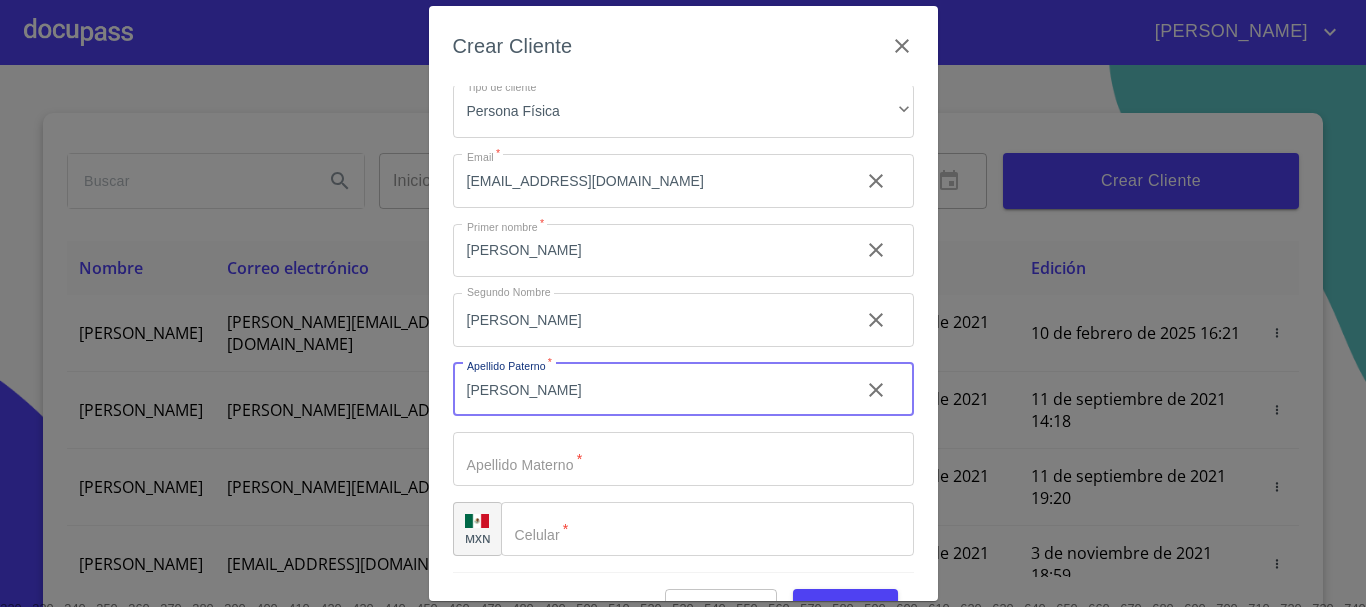 type on "[PERSON_NAME]" 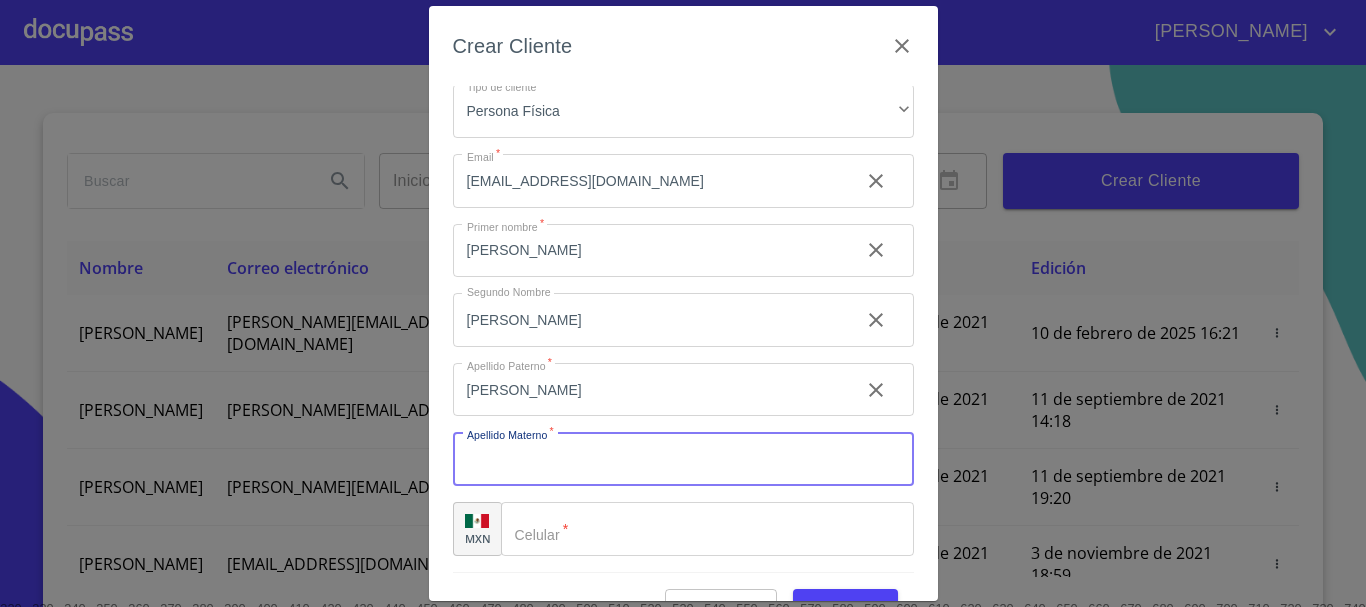 click on "Tipo de cliente   *" at bounding box center (683, 459) 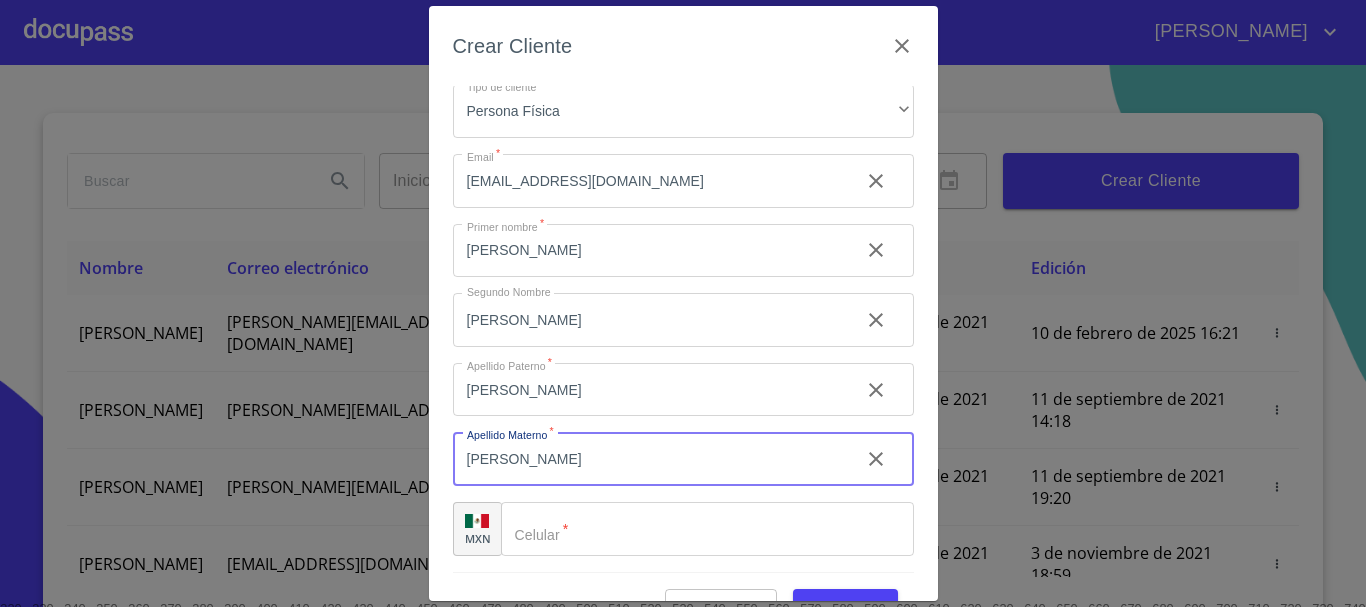 scroll, scrollTop: 48, scrollLeft: 0, axis: vertical 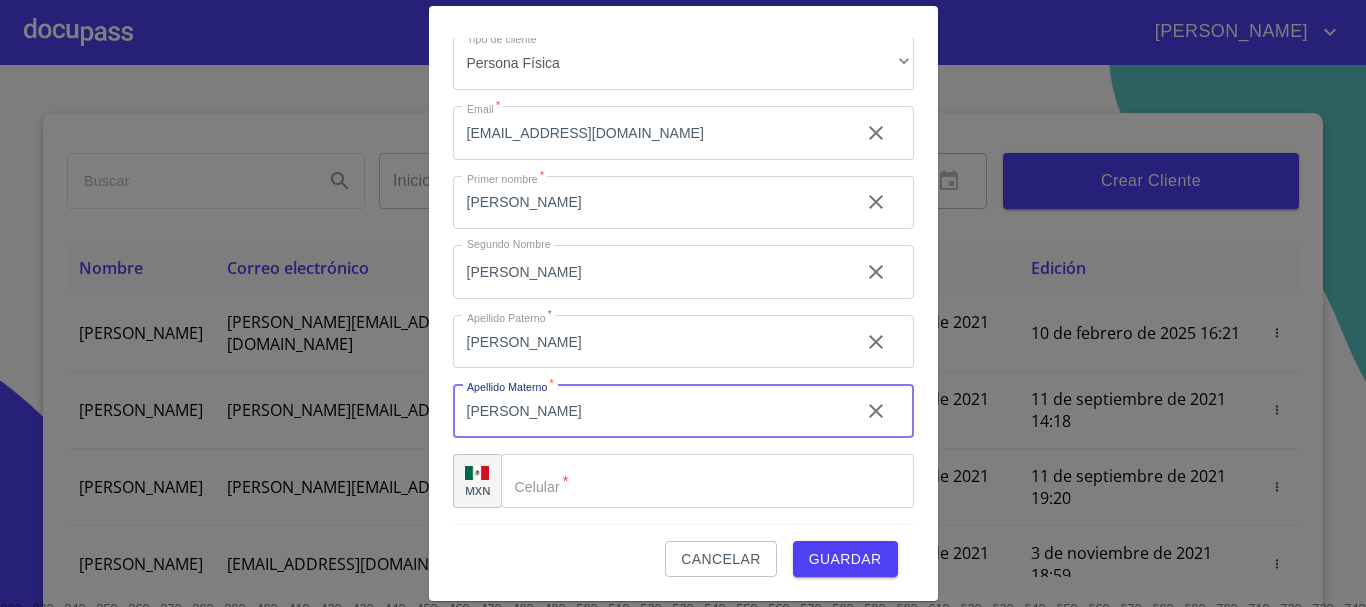 type on "[PERSON_NAME]" 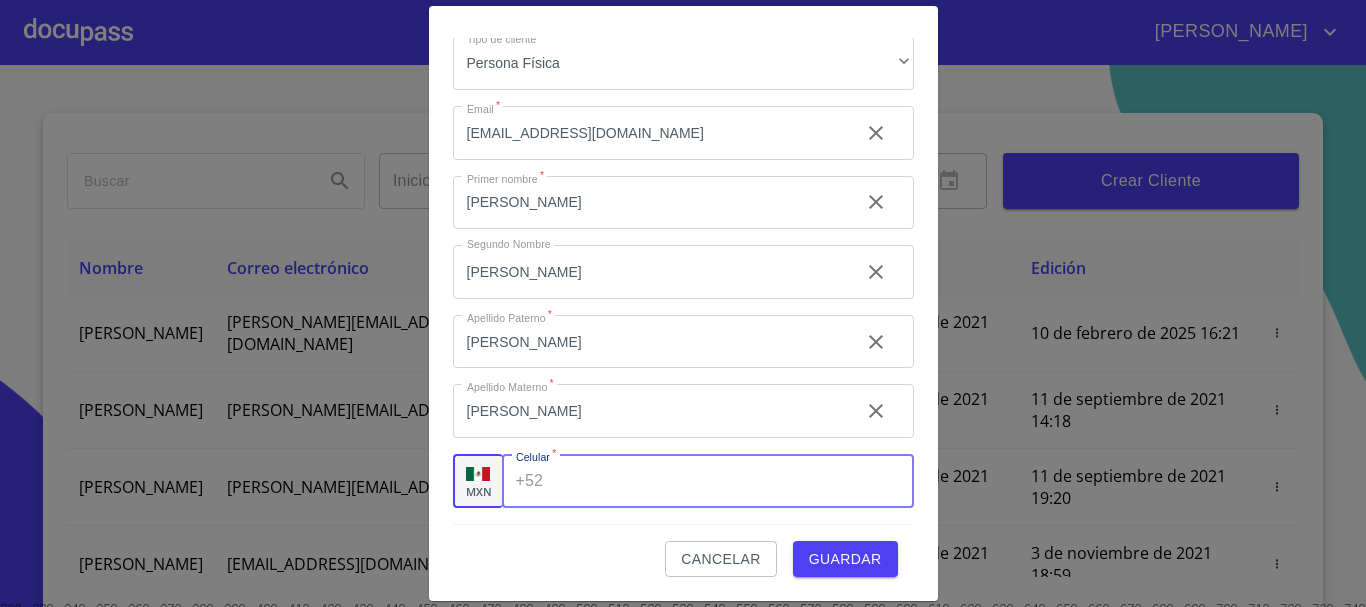 click on "Tipo de cliente   *" at bounding box center (732, 481) 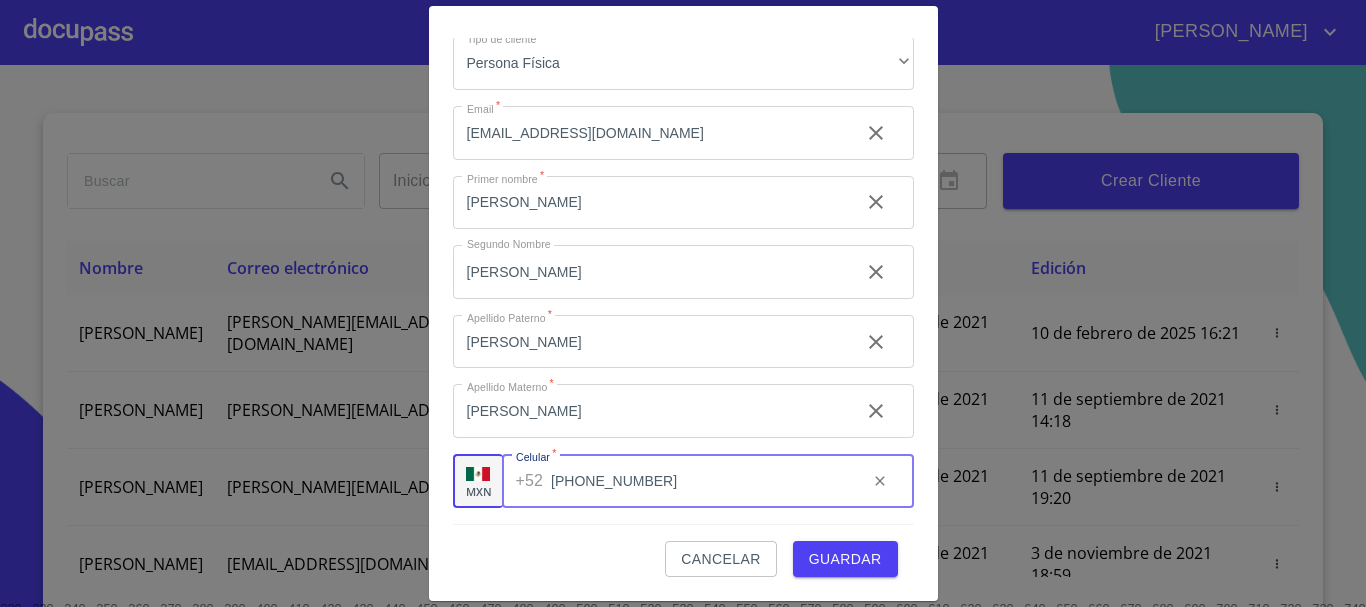 type on "[PHONE_NUMBER]" 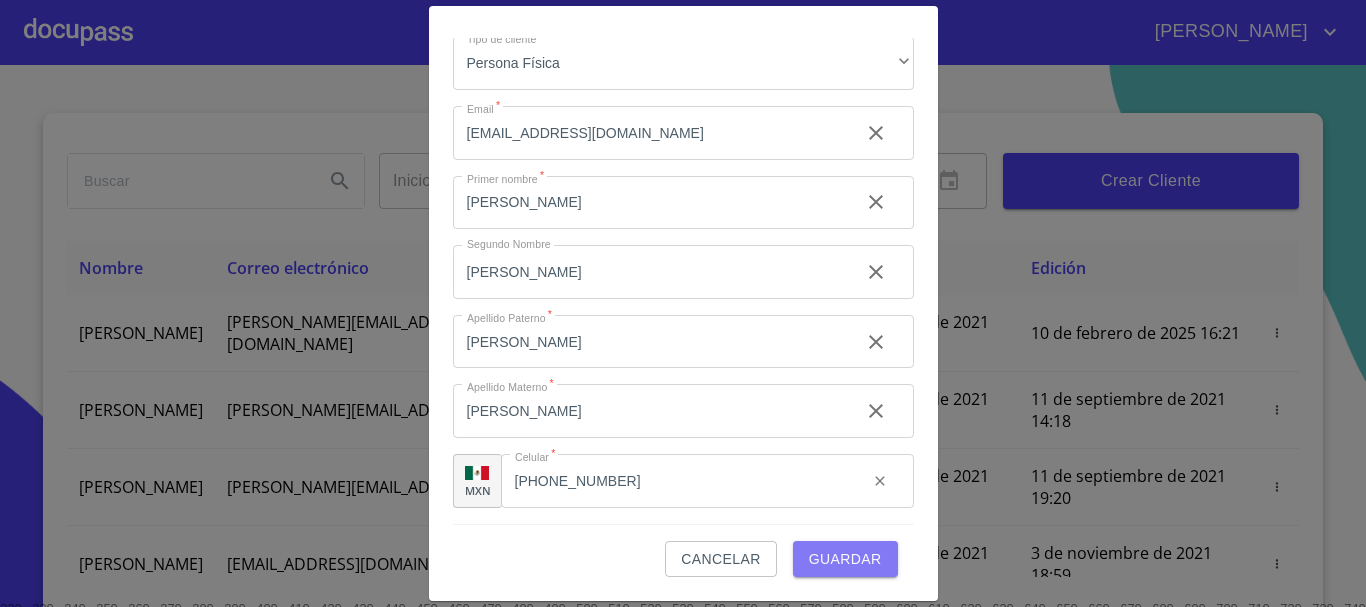 click on "Guardar" at bounding box center (845, 559) 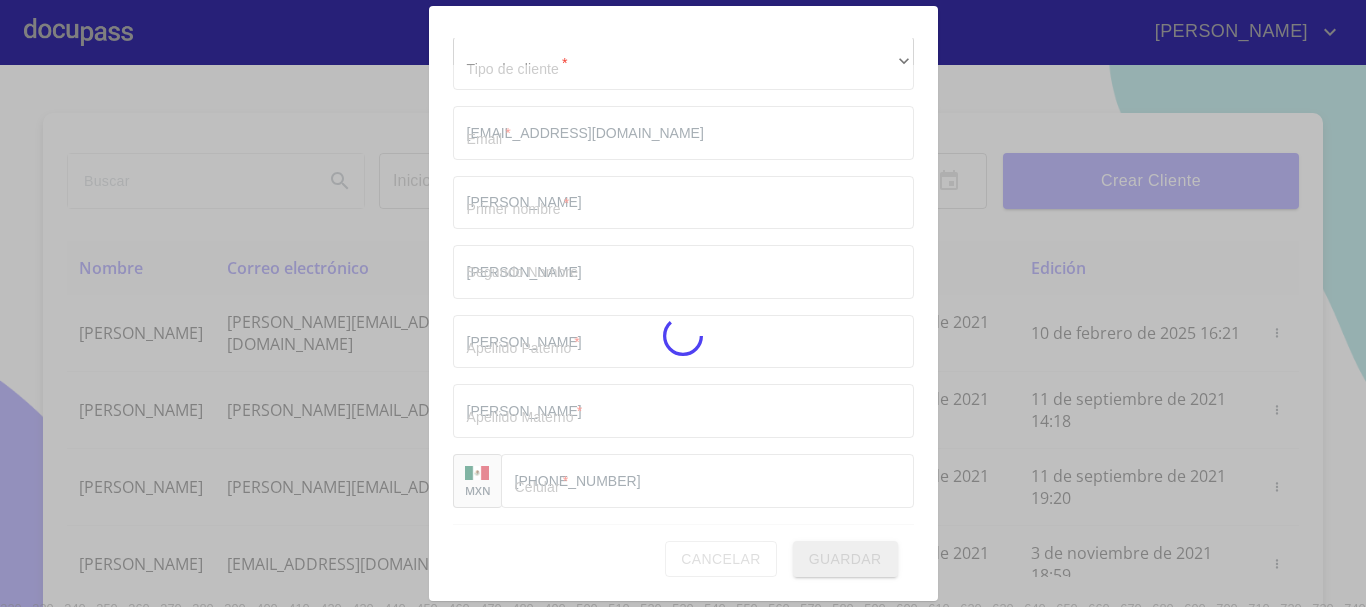 type 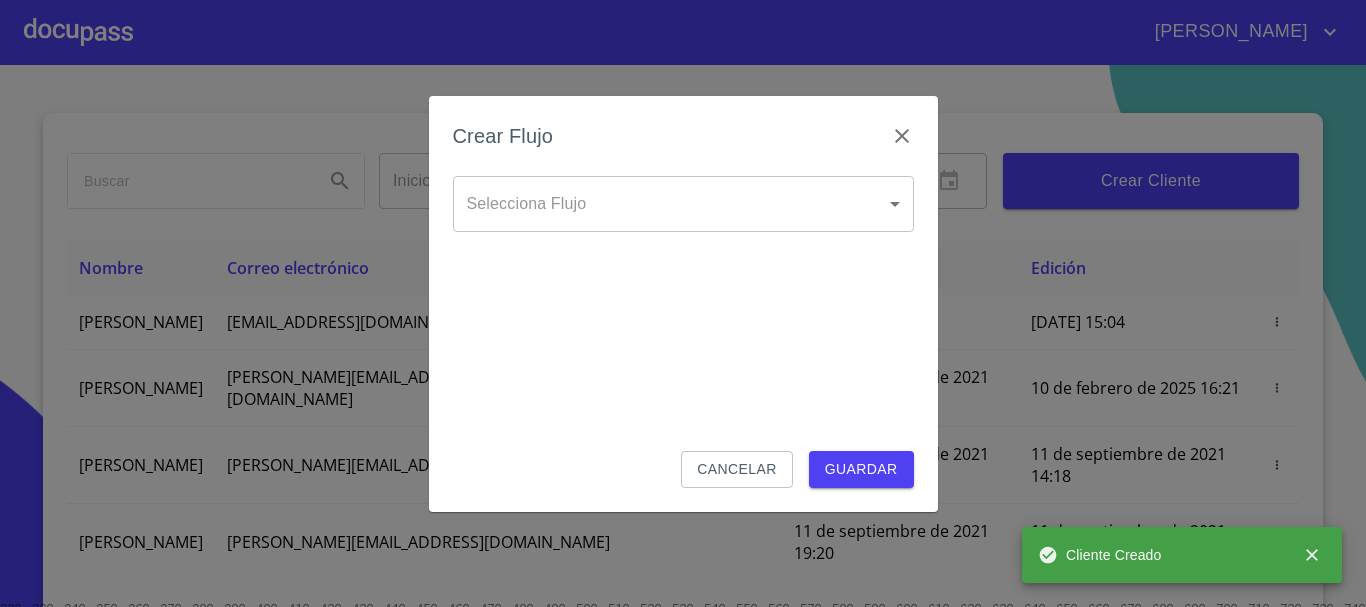 click on "[PERSON_NAME] ​ Fin ​ Crear Cliente Nombre   Correo electrónico   Registro   Edición     [PERSON_NAME] [EMAIL_ADDRESS][DOMAIN_NAME] [DATE] 15:04 [DATE] 15:04 [PERSON_NAME] GROVER [EMAIL_ADDRESS][PERSON_NAME][PERSON_NAME][DOMAIN_NAME] [DATE] 18:55 [DATE] 16:21 LUIS FERNANDO CELIS  [EMAIL_ADDRESS][PERSON_NAME][DOMAIN_NAME] [DATE] 14:18 [DATE] 14:18 [PERSON_NAME] [PERSON_NAME][EMAIL_ADDRESS][DOMAIN_NAME] [DATE] 19:20 [DATE] 19:20 [PERSON_NAME] [EMAIL_ADDRESS][DOMAIN_NAME] [DATE] 11:06 [DATE] 18:59 [PERSON_NAME] [EMAIL_ADDRESS][DOMAIN_NAME] [DATE] 12:26 [DATE] 12:26 [PERSON_NAME] [EMAIL_ADDRESS][DOMAIN_NAME] [DATE] 16:35 [DATE] 16:35 [PERSON_NAME] [EMAIL_ADDRESS][DOMAIN_NAME] [DATE] 18:24 [DATE] 18:24 [PERSON_NAME]  [EMAIL_ADDRESS][DOMAIN_NAME] [DATE] 13:18 1 2 3 4" at bounding box center [683, 303] 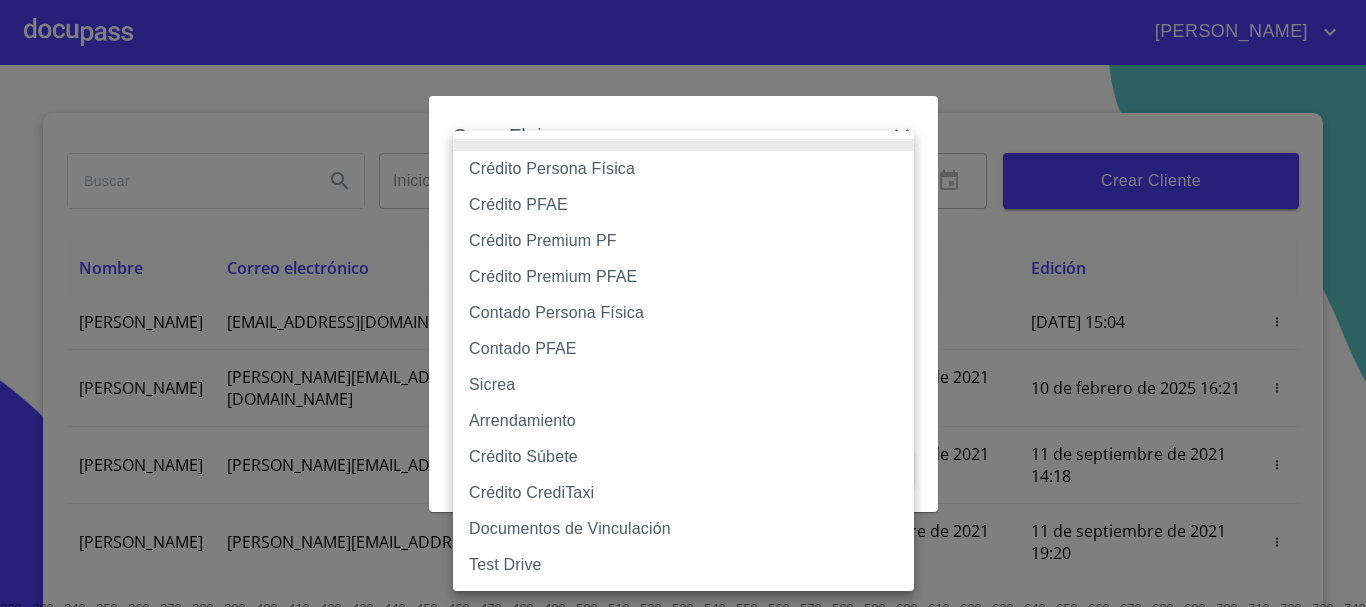 click on "Contado Persona Física" at bounding box center [683, 313] 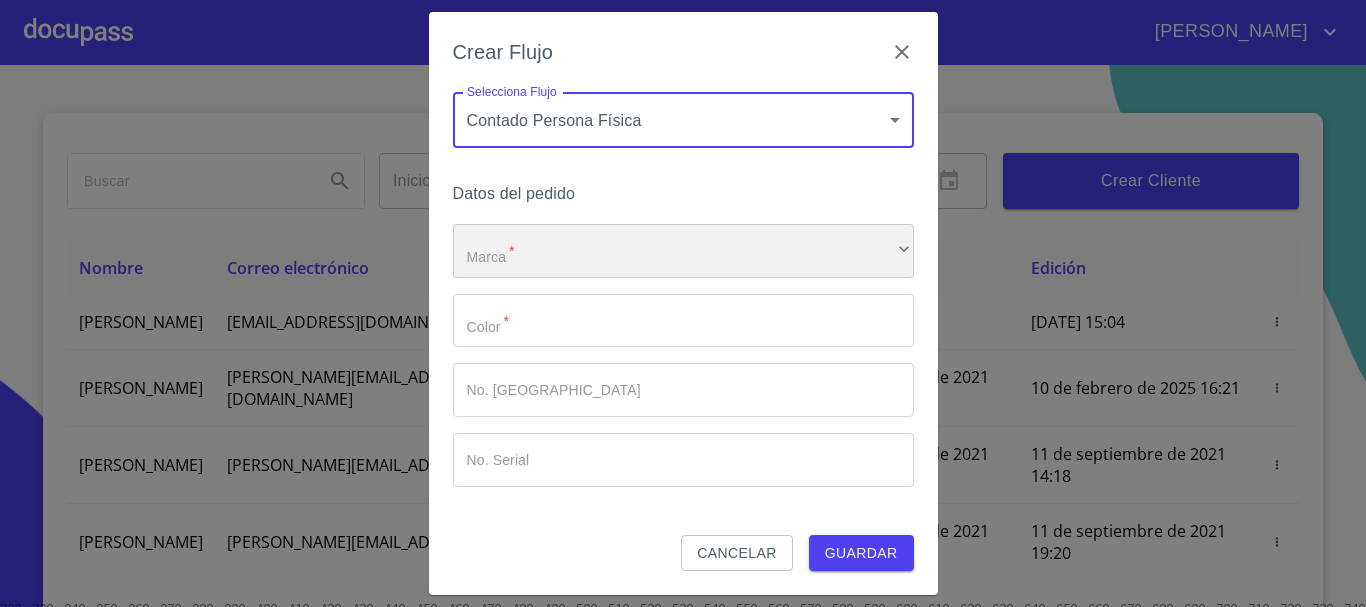 click on "​" at bounding box center [683, 251] 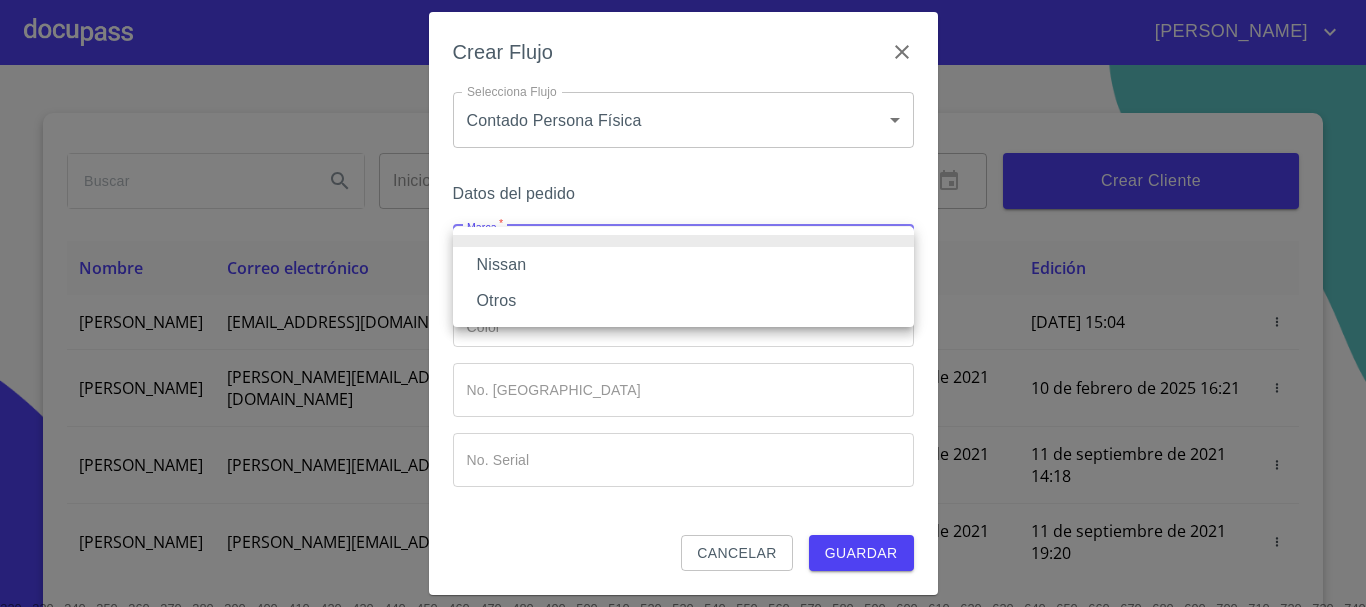 click on "Nissan" at bounding box center [683, 265] 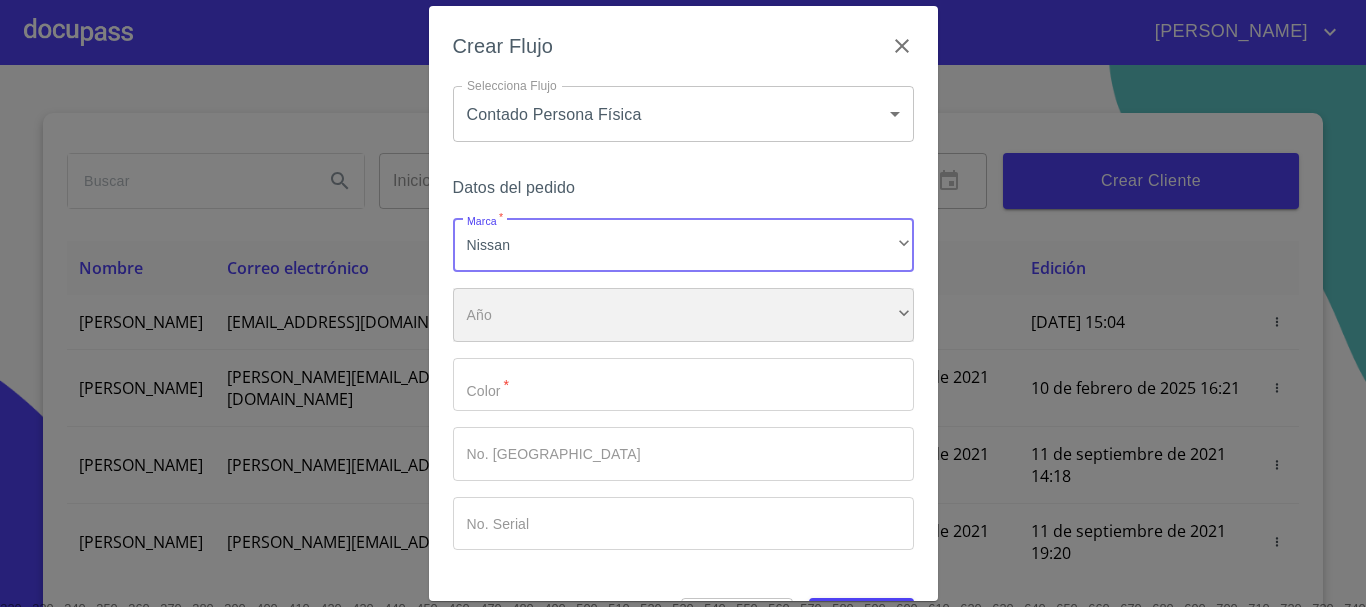 click on "​" at bounding box center [683, 315] 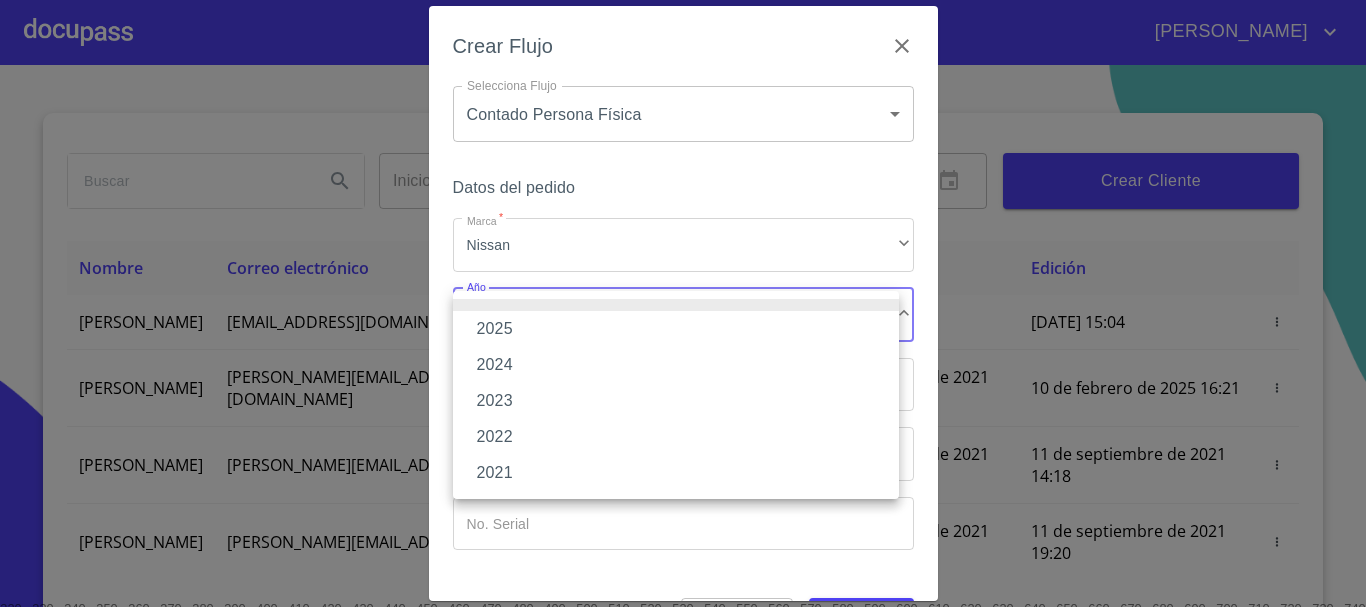 click on "2021" at bounding box center [676, 473] 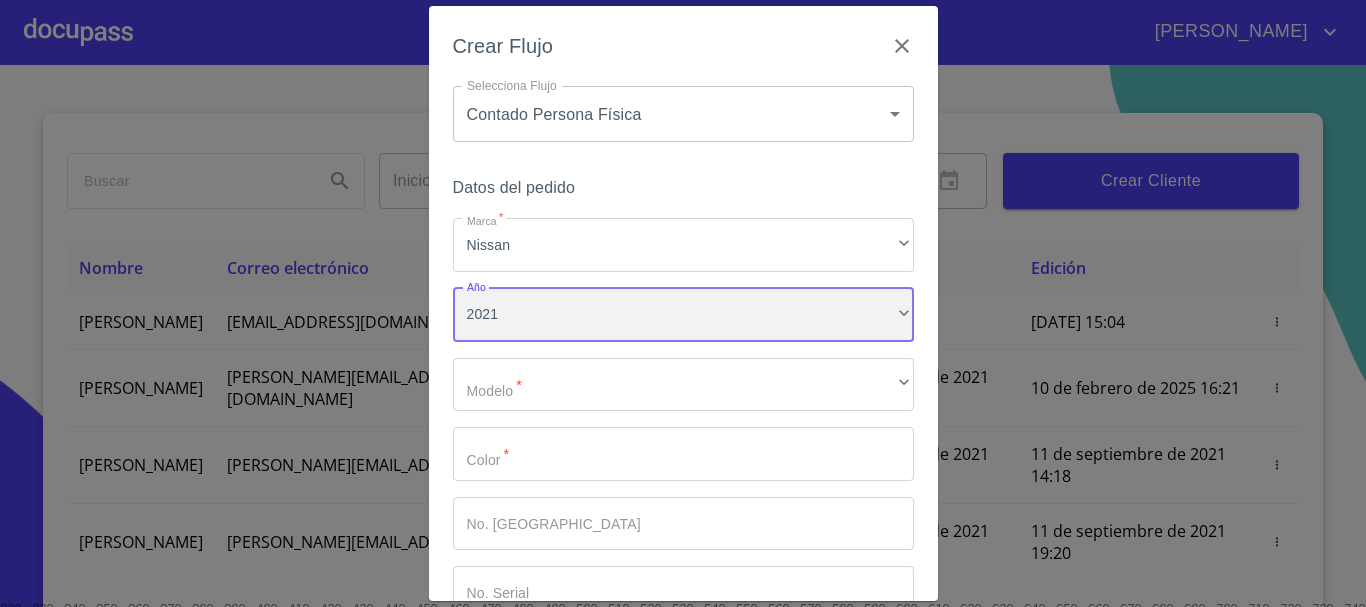 scroll, scrollTop: 100, scrollLeft: 0, axis: vertical 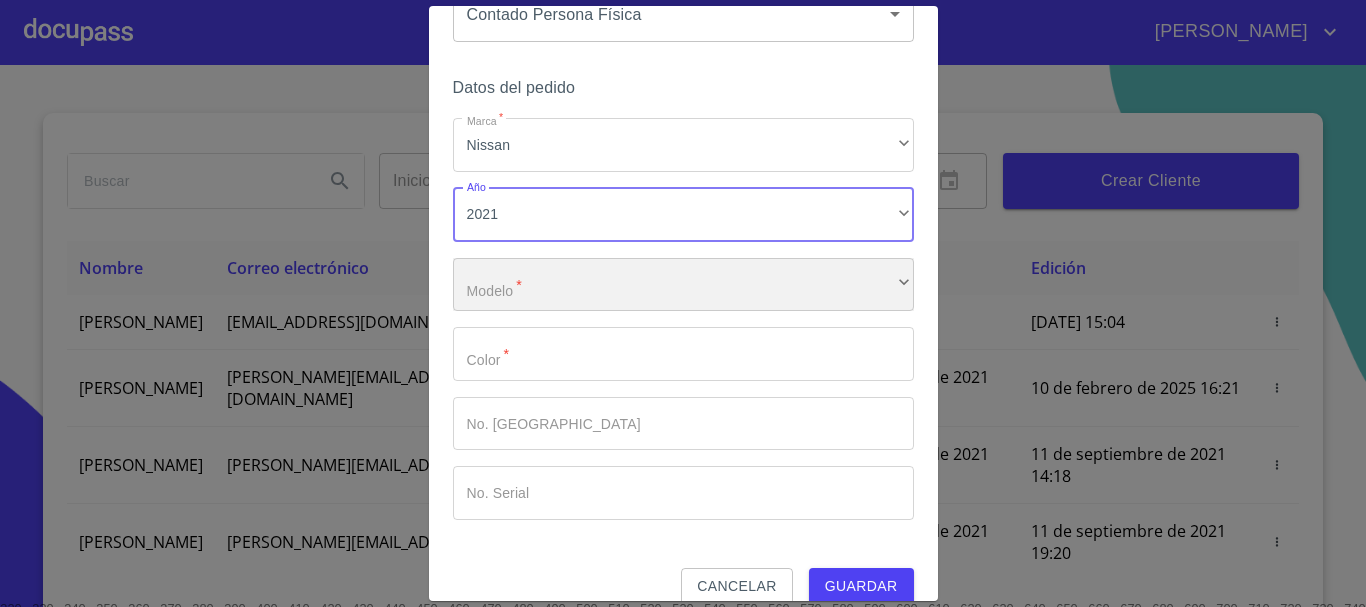 click on "​" at bounding box center (683, 285) 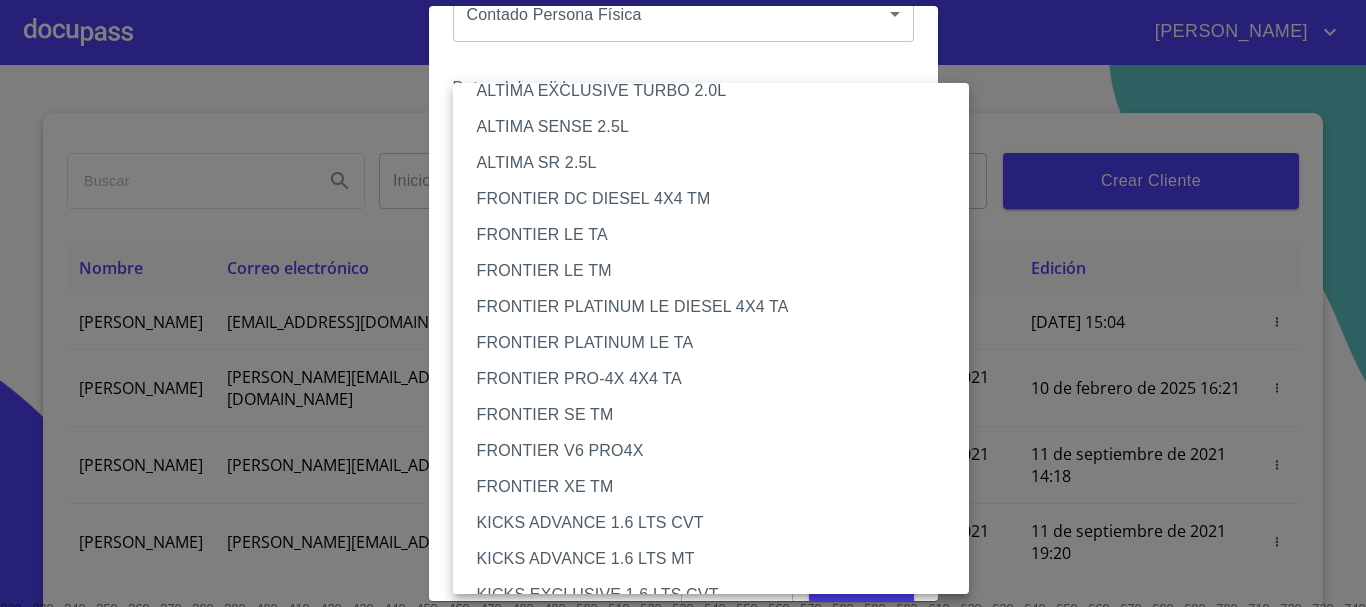 scroll, scrollTop: 100, scrollLeft: 0, axis: vertical 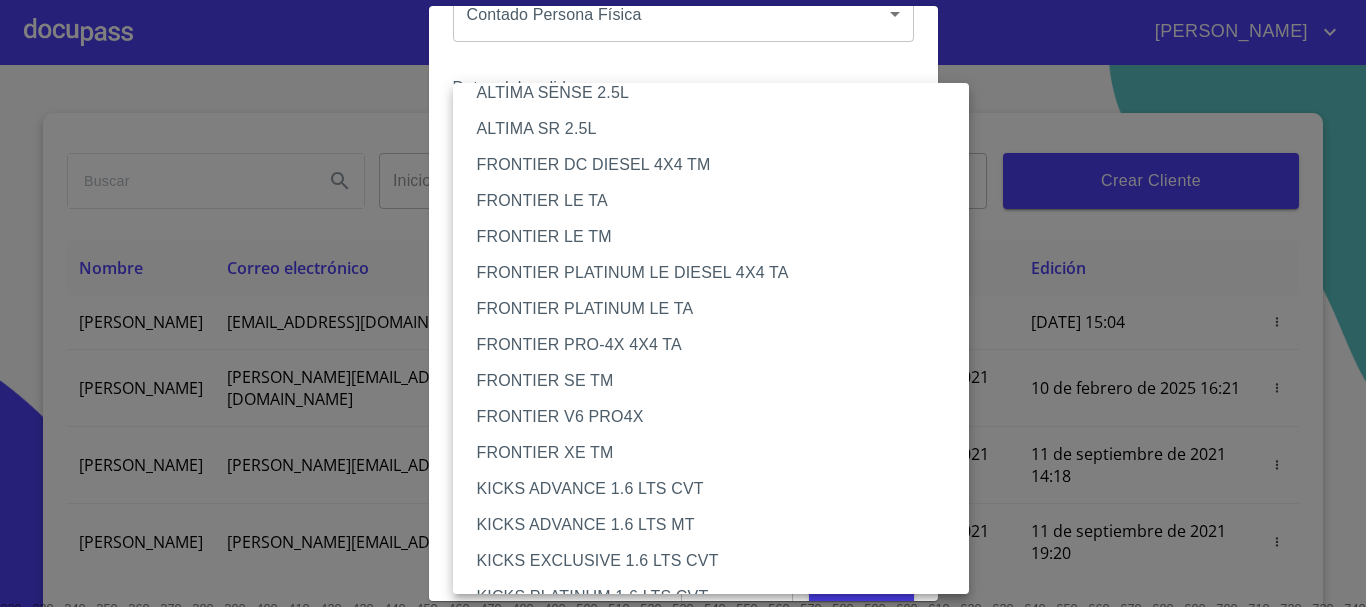 click on "FRONTIER SE TM" at bounding box center (719, 381) 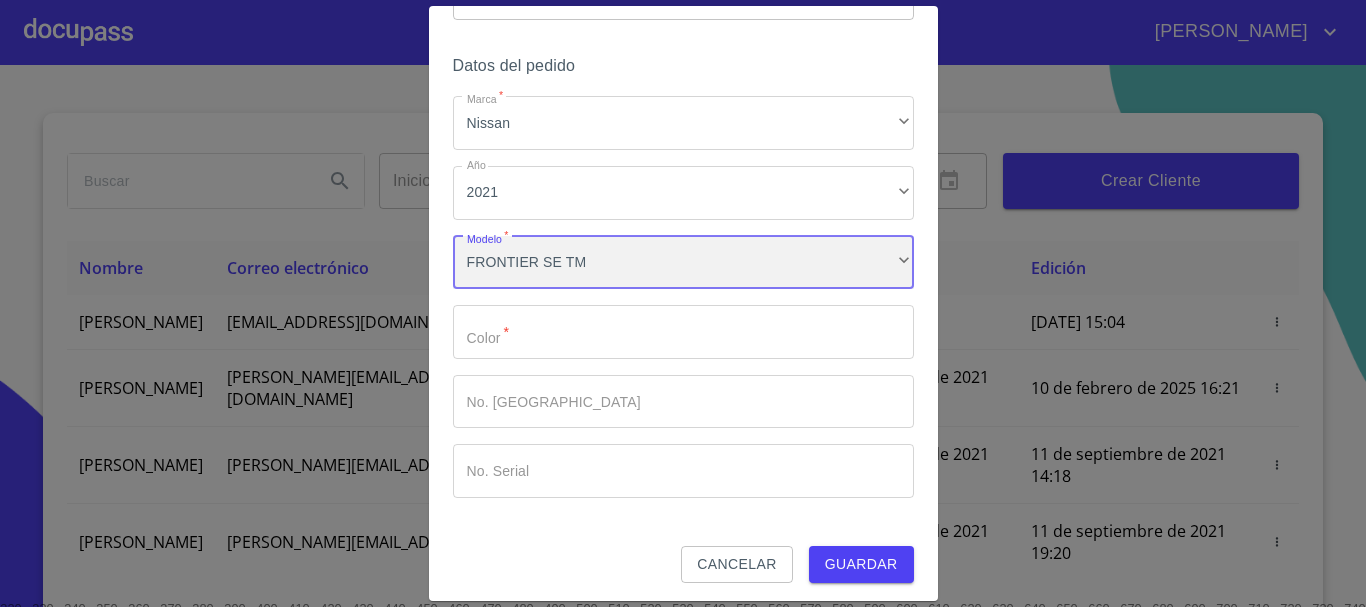 scroll, scrollTop: 128, scrollLeft: 0, axis: vertical 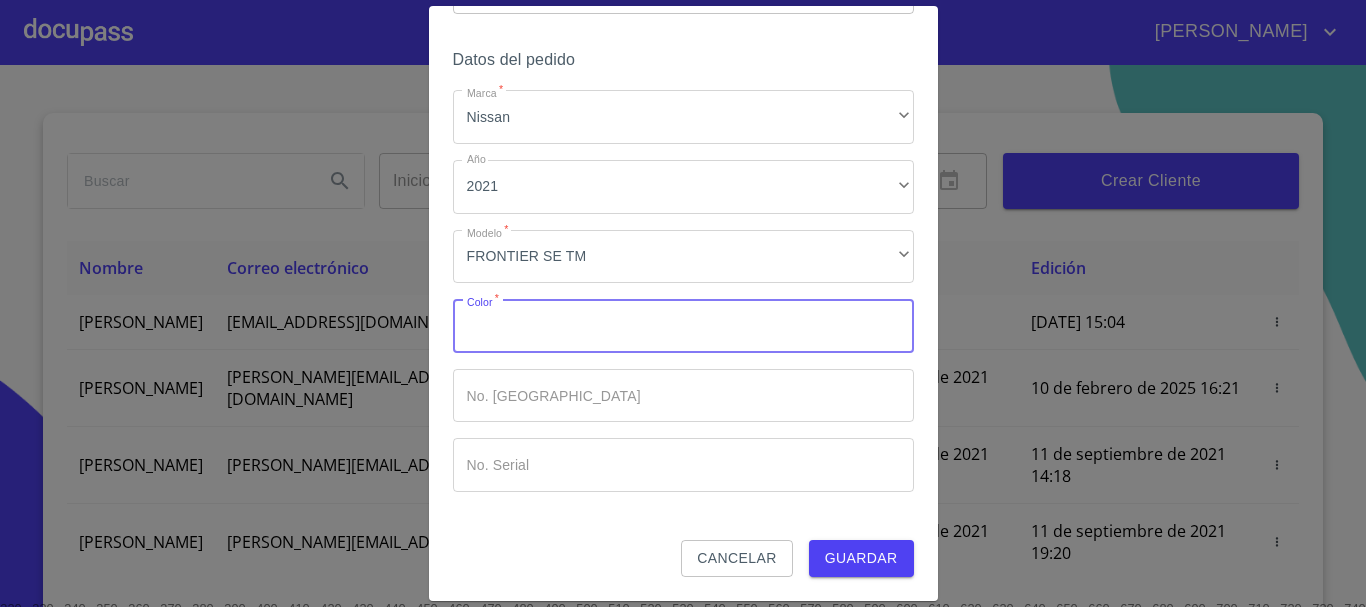 click on "Marca   *" at bounding box center (683, 326) 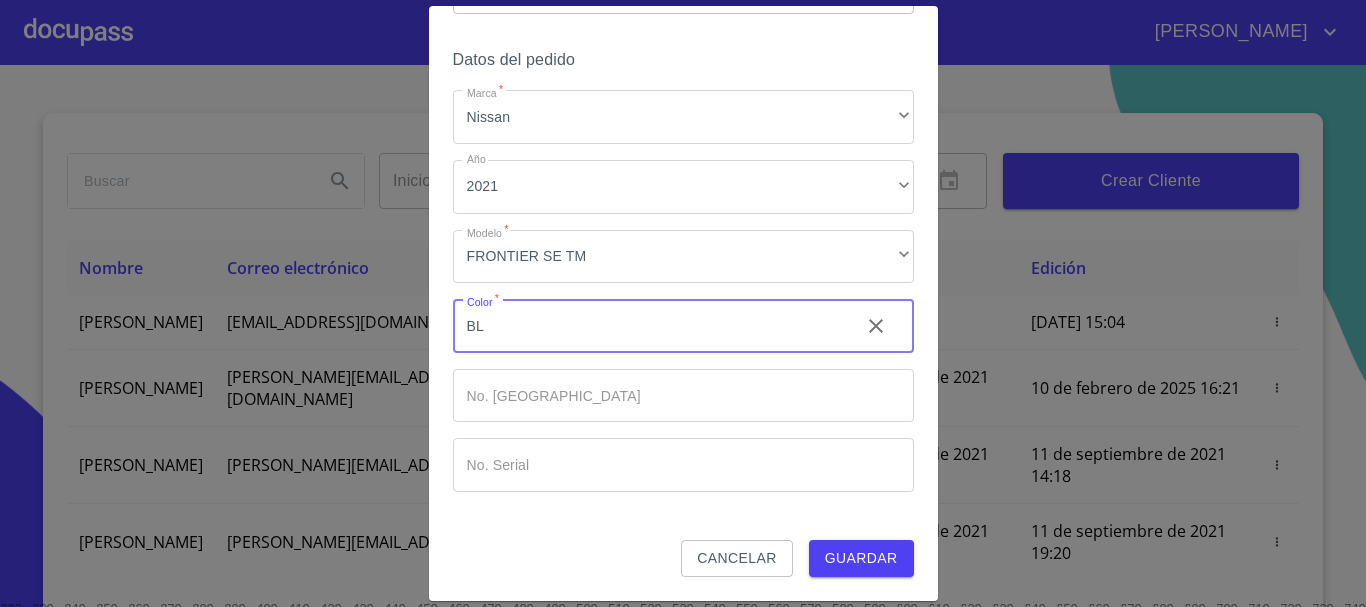 type on "B" 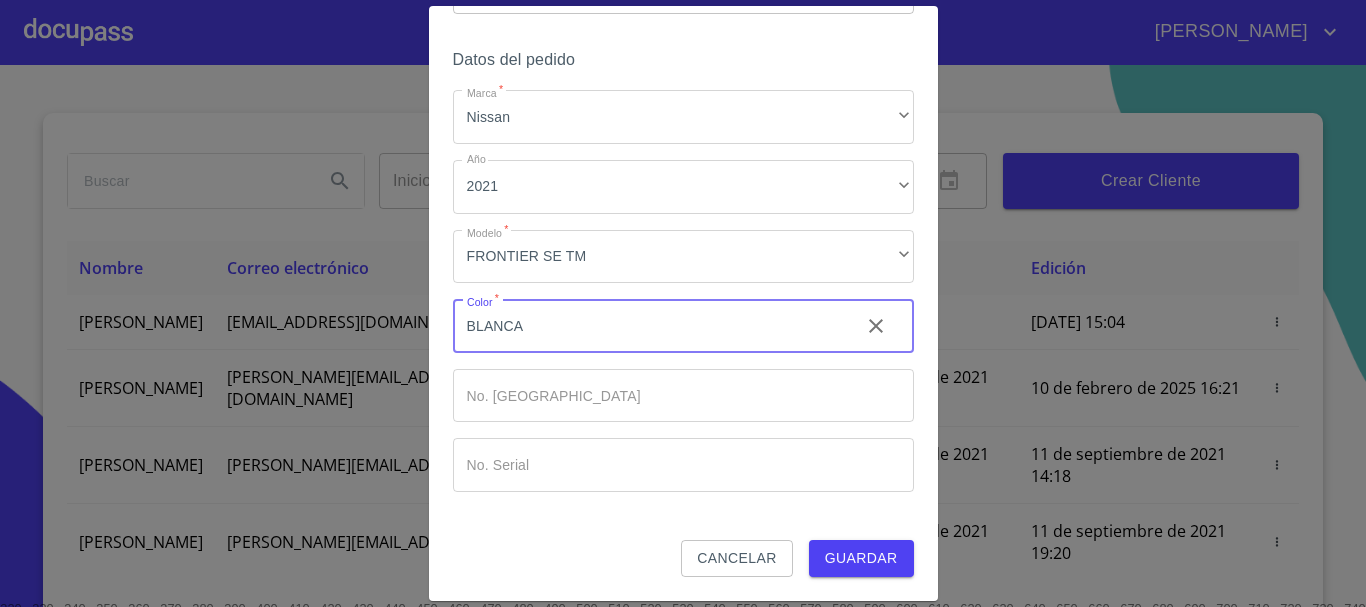 type on "BLANCA" 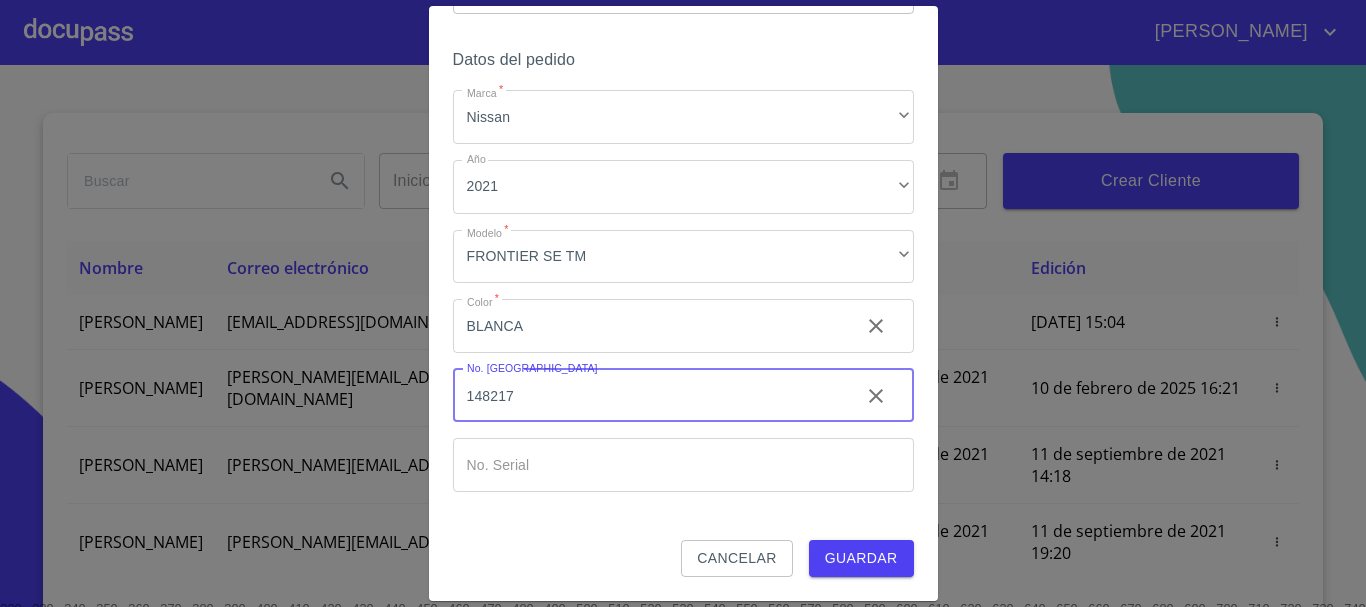 type on "148217" 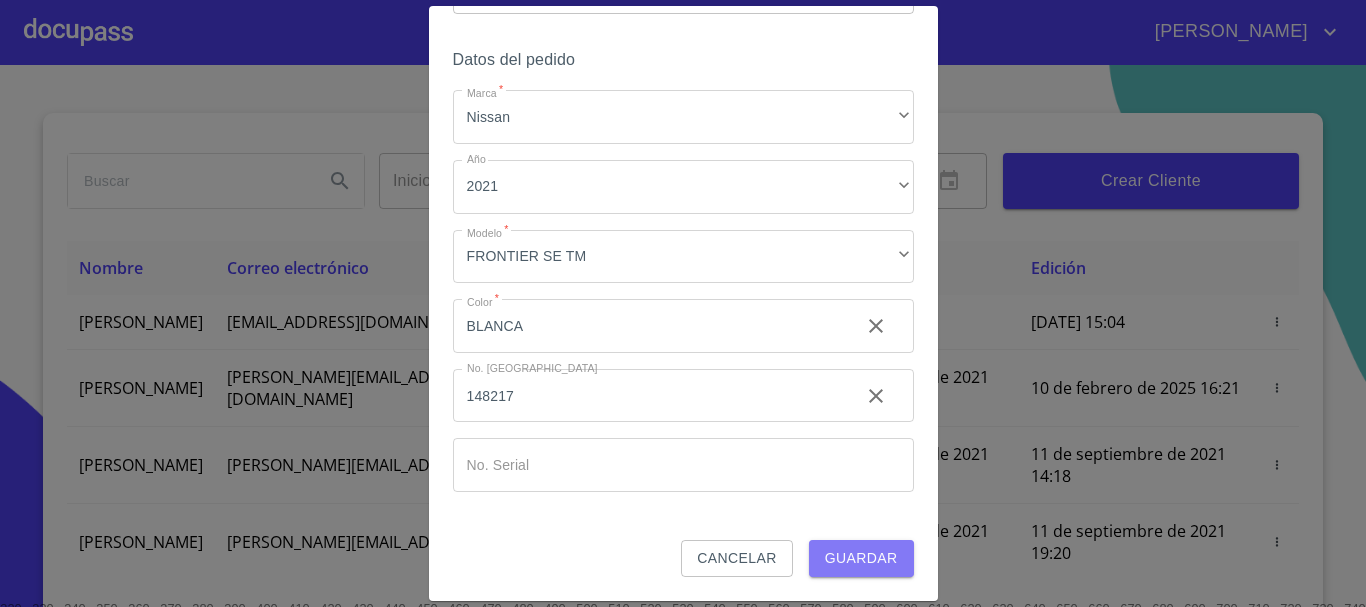 click on "Guardar" at bounding box center [861, 558] 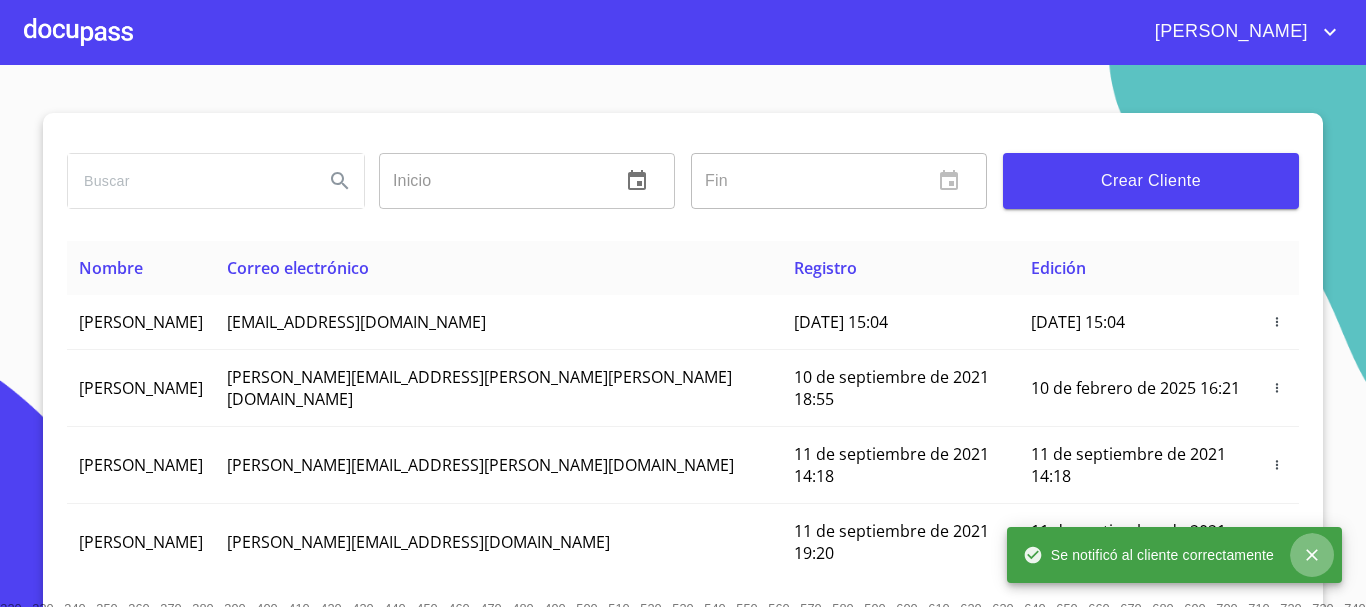 click 